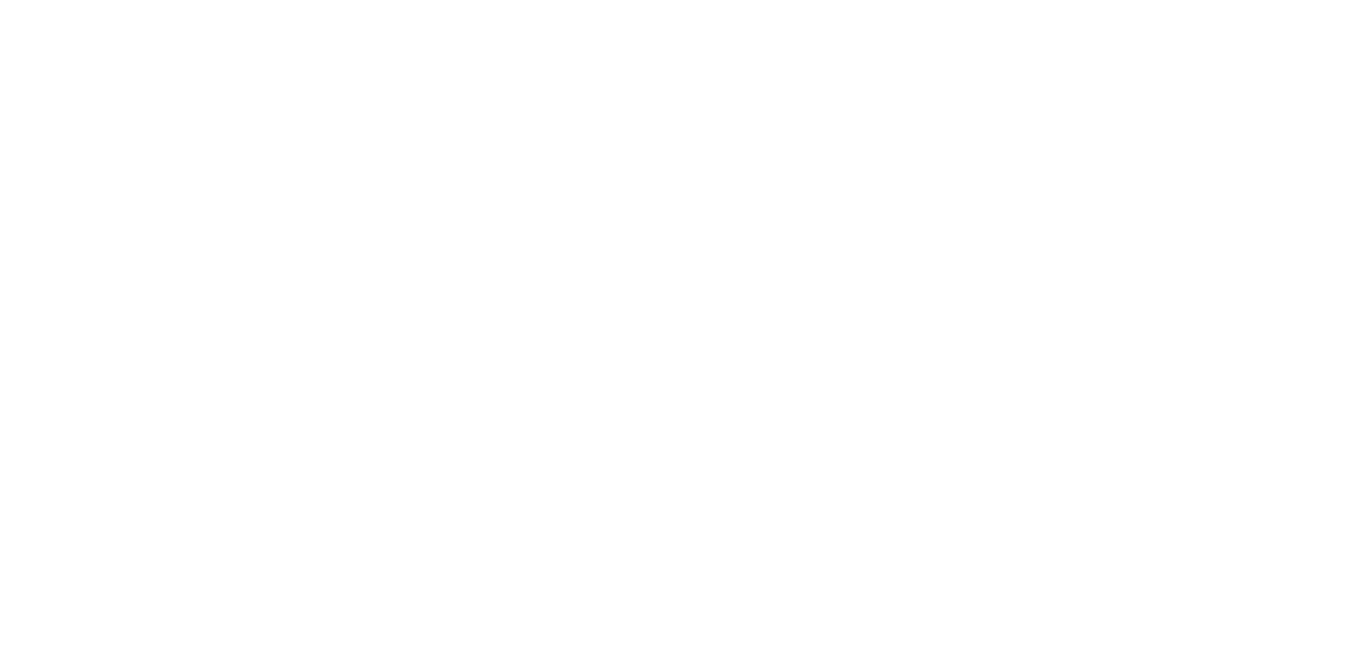 scroll, scrollTop: 0, scrollLeft: 0, axis: both 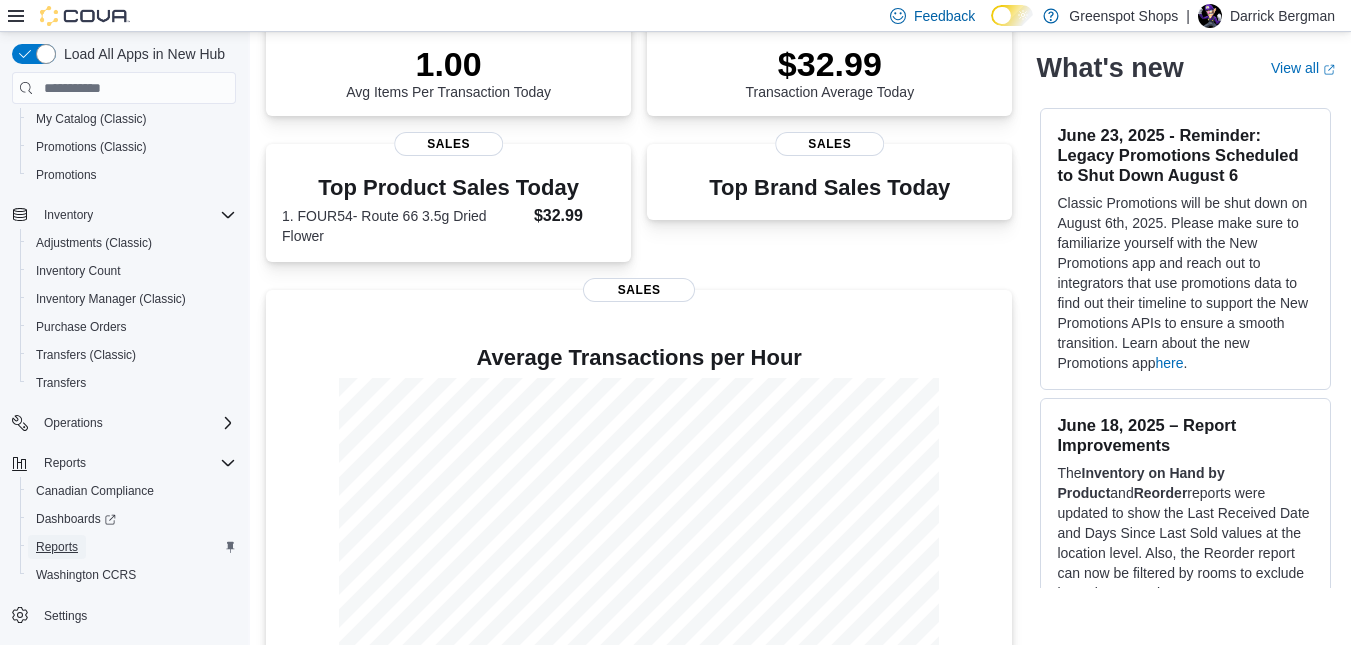 click on "Reports" at bounding box center (57, 547) 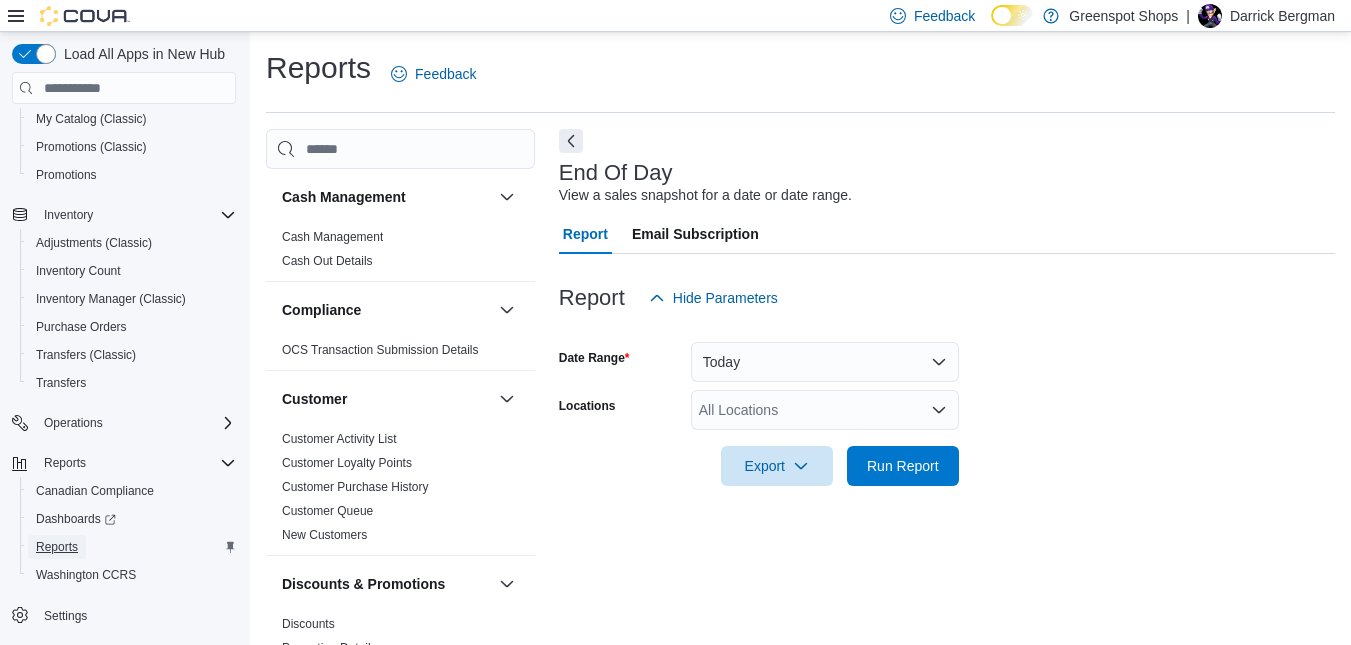 scroll, scrollTop: 24, scrollLeft: 0, axis: vertical 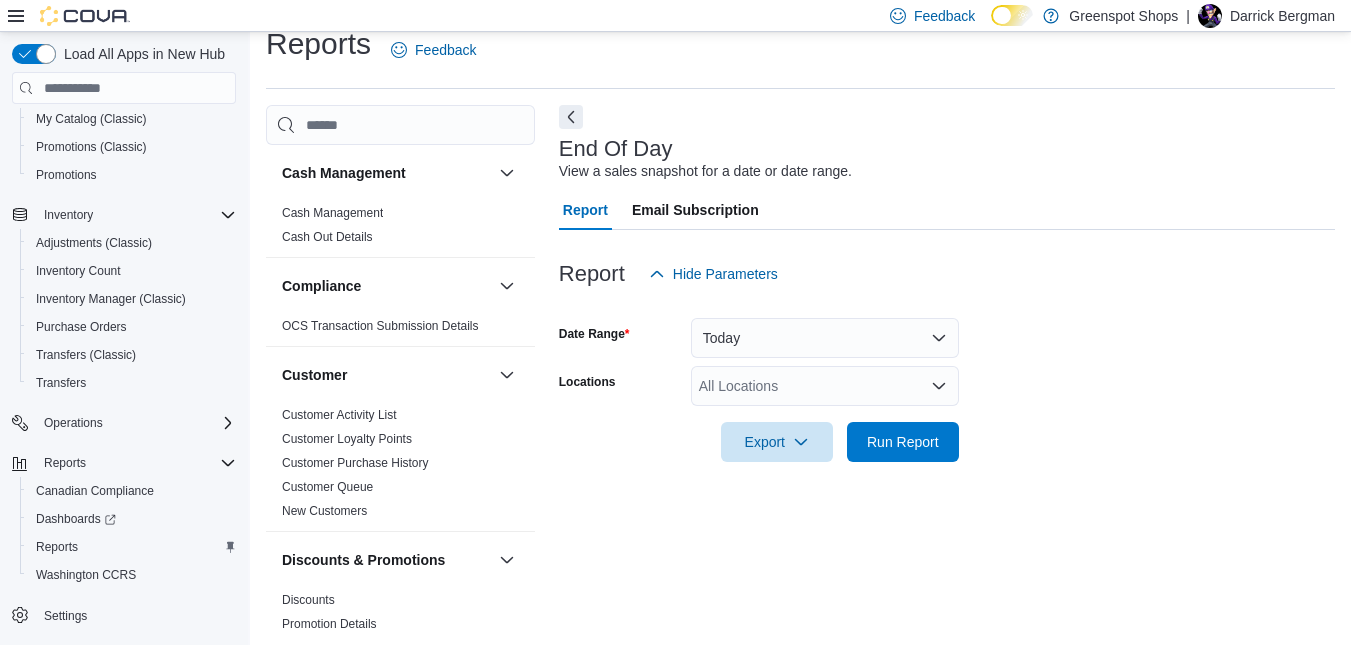 click on "All Locations" at bounding box center [825, 386] 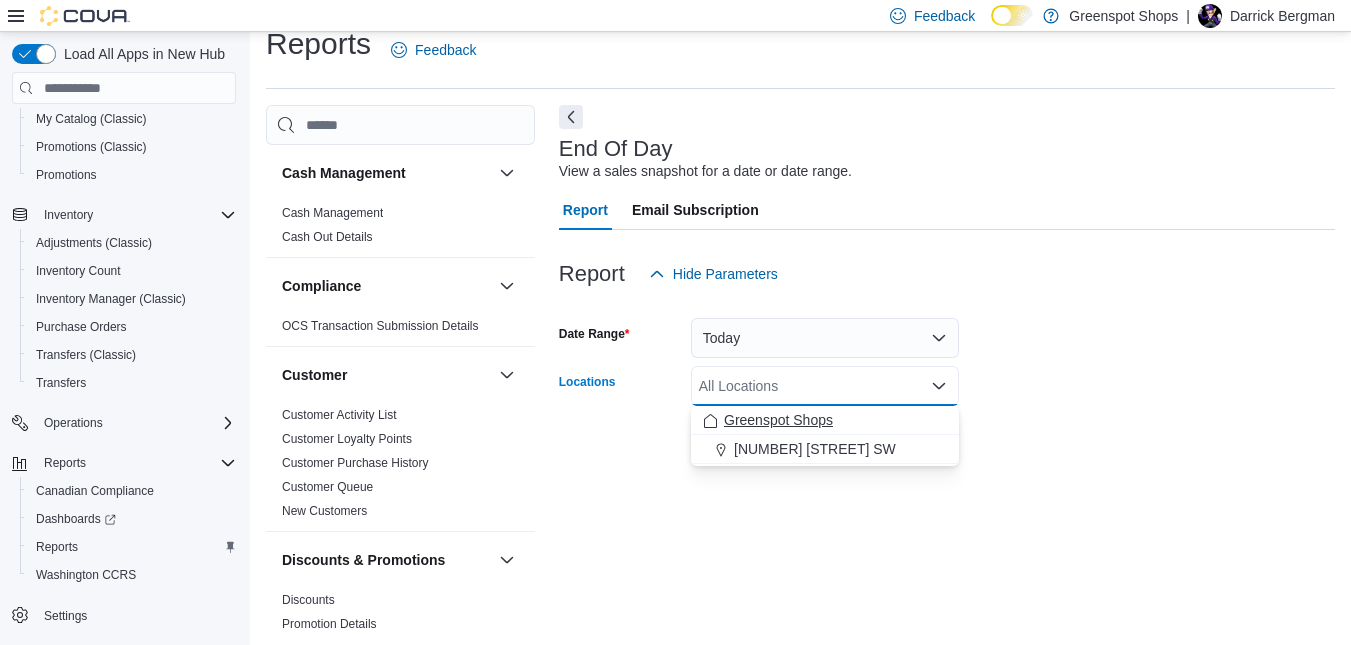 click on "Greenspot Shops" at bounding box center [778, 420] 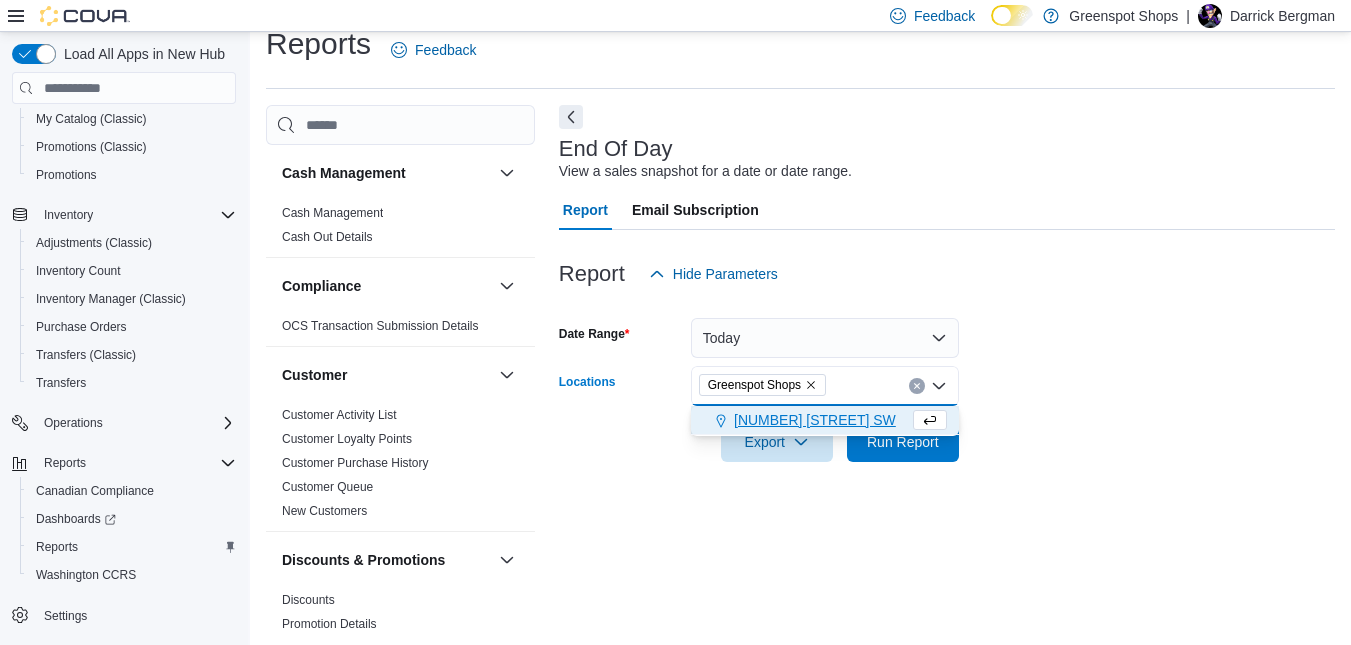 click 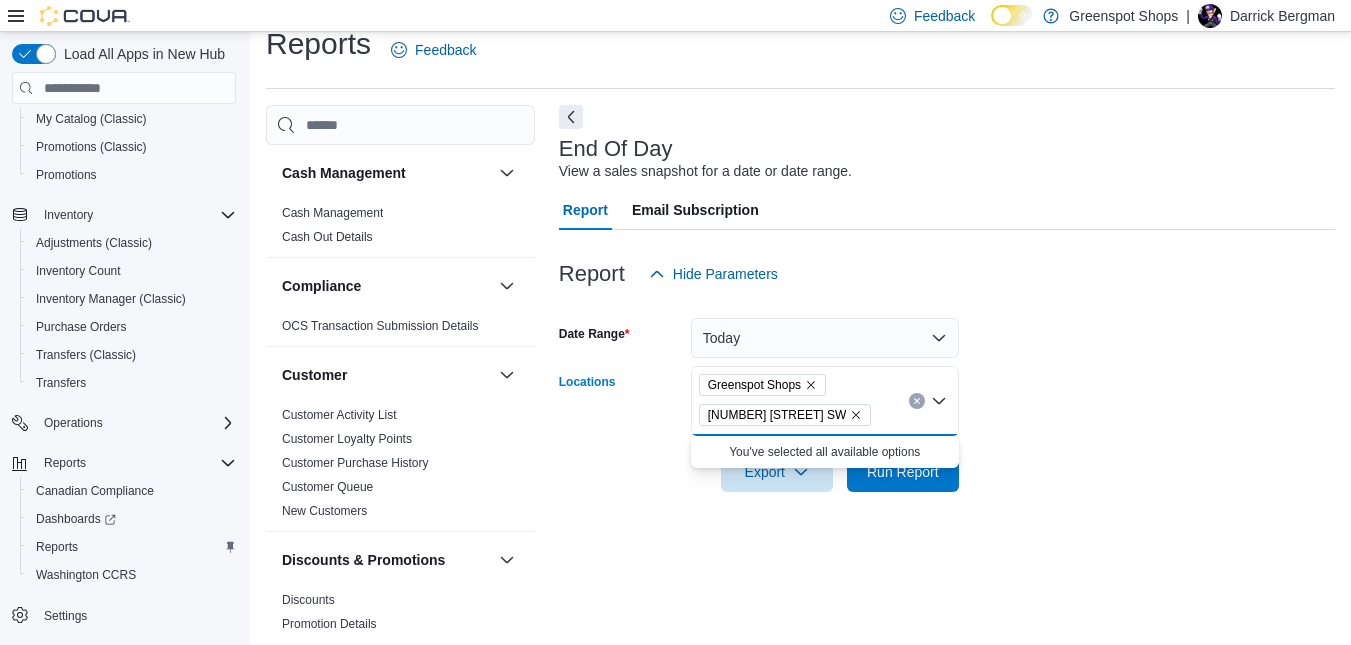 click on "Date Range Today Locations Greenspot Shops [NUMBER] [STREET] SW Combo box. Selected. Greenspot Shops, [NUMBER] [STREET] SW. Press Backspace to delete [NUMBER] [STREET] SW. Combo box input. All Locations. Type some text or, to display a list of choices, press Down Arrow. To exit the list of choices, press Escape. Export  Run Report" at bounding box center (947, 393) 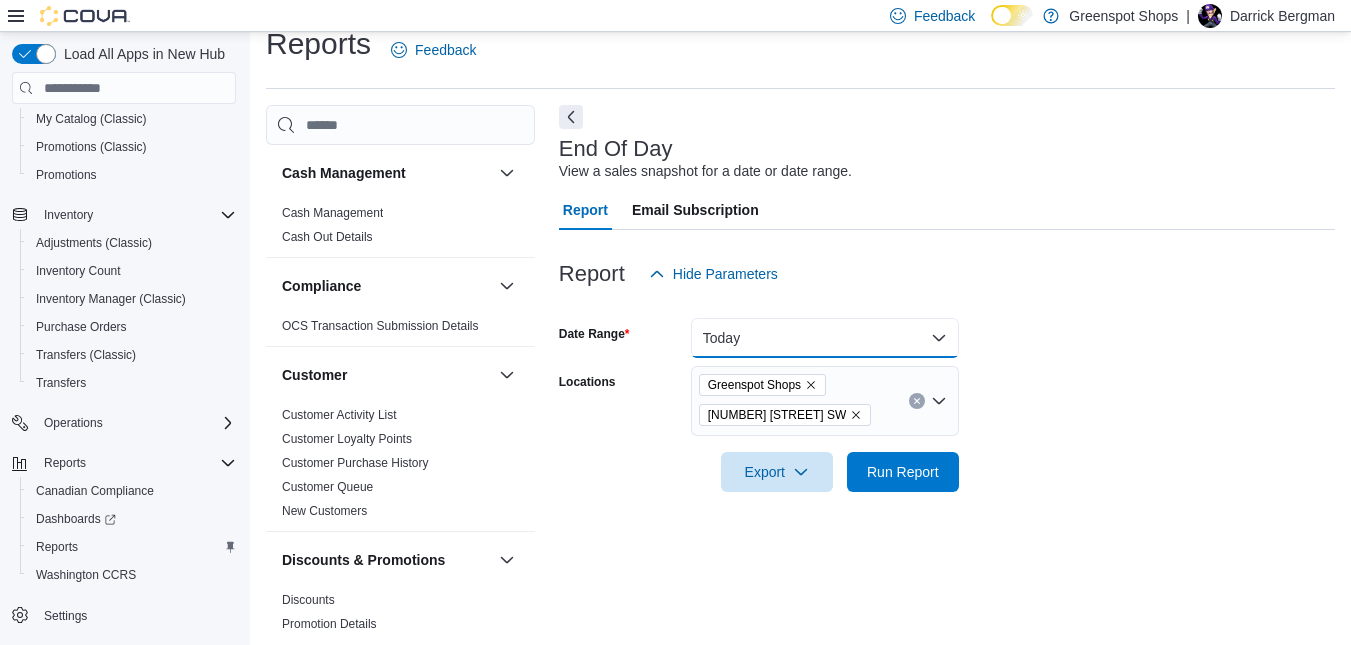 click on "Today" at bounding box center (825, 338) 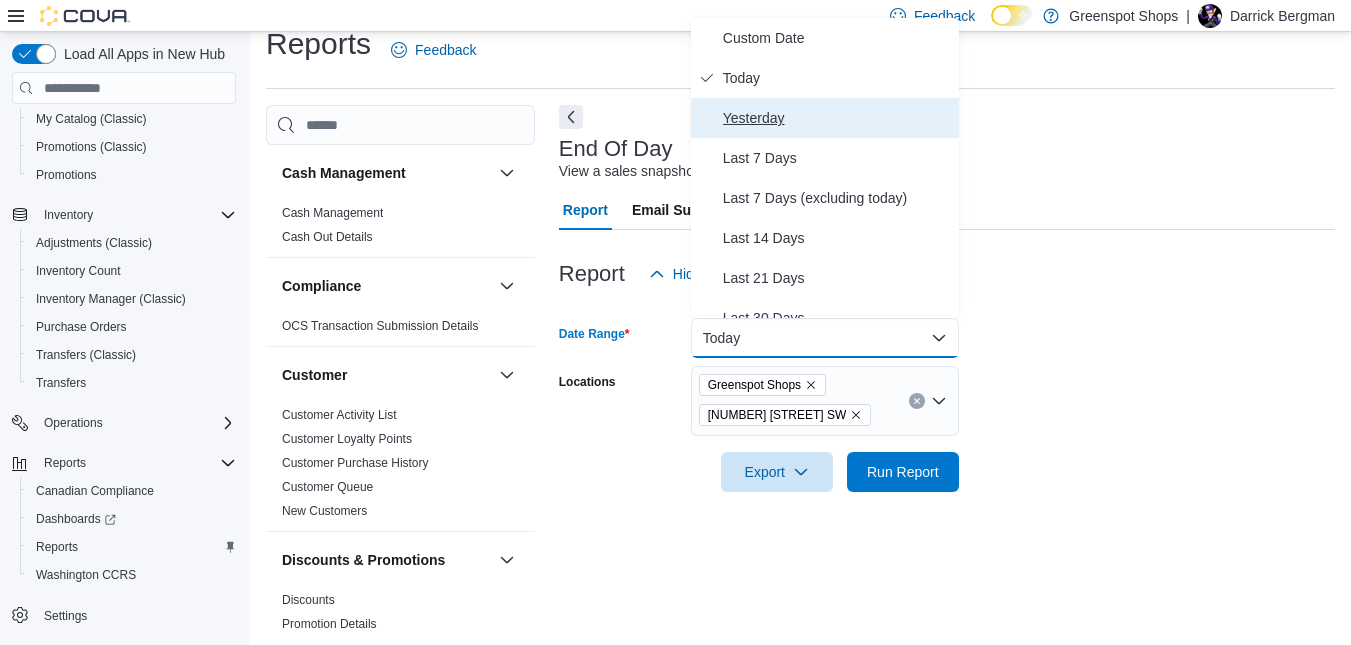 click on "Yesterday" at bounding box center (837, 118) 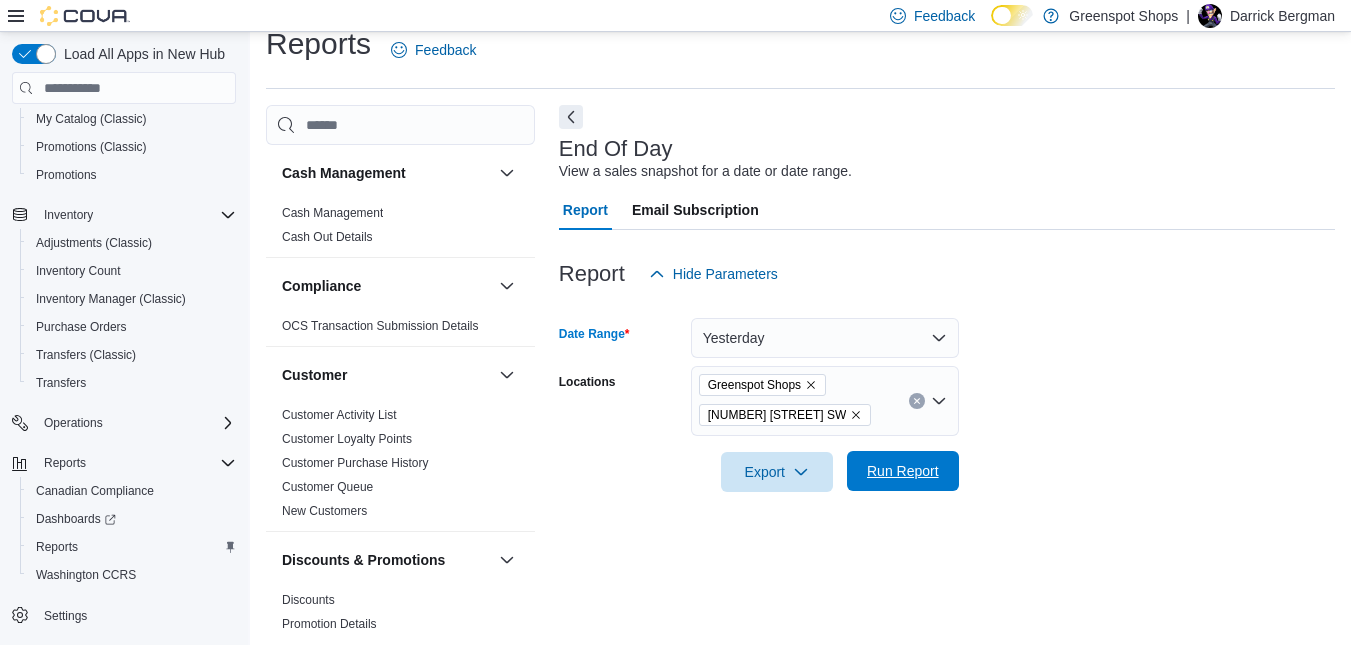 click on "Run Report" at bounding box center (903, 471) 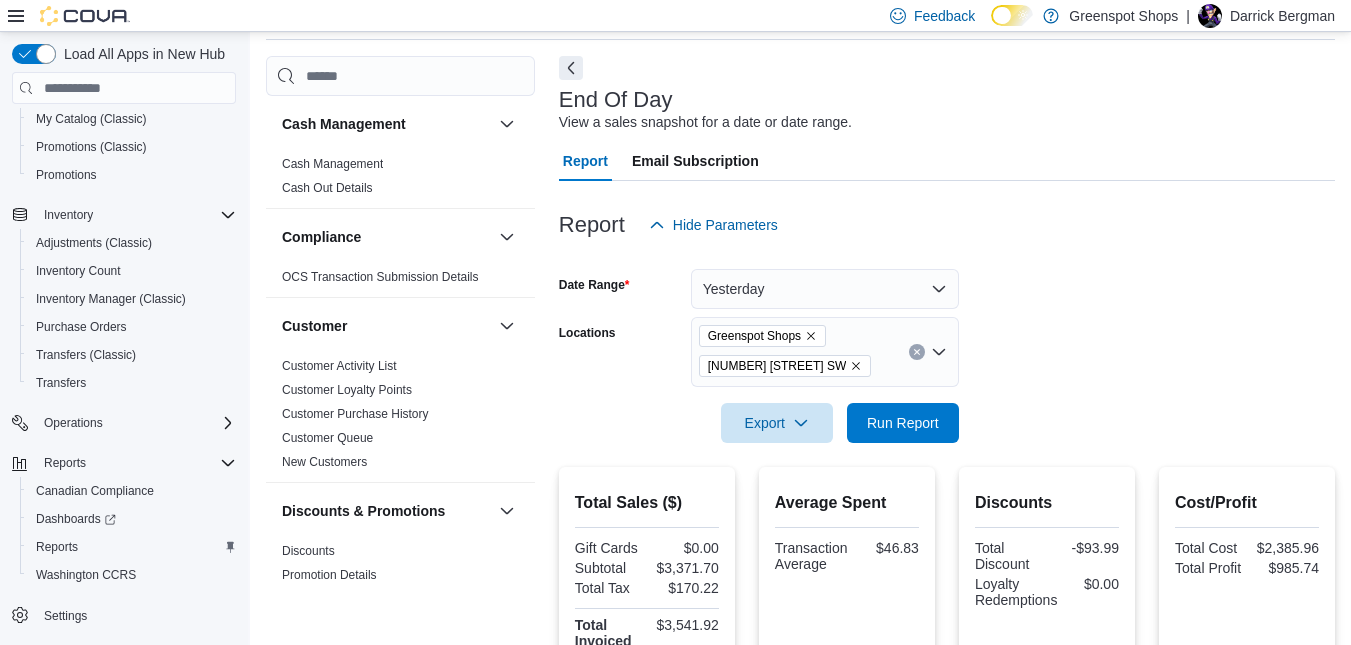 scroll, scrollTop: 0, scrollLeft: 0, axis: both 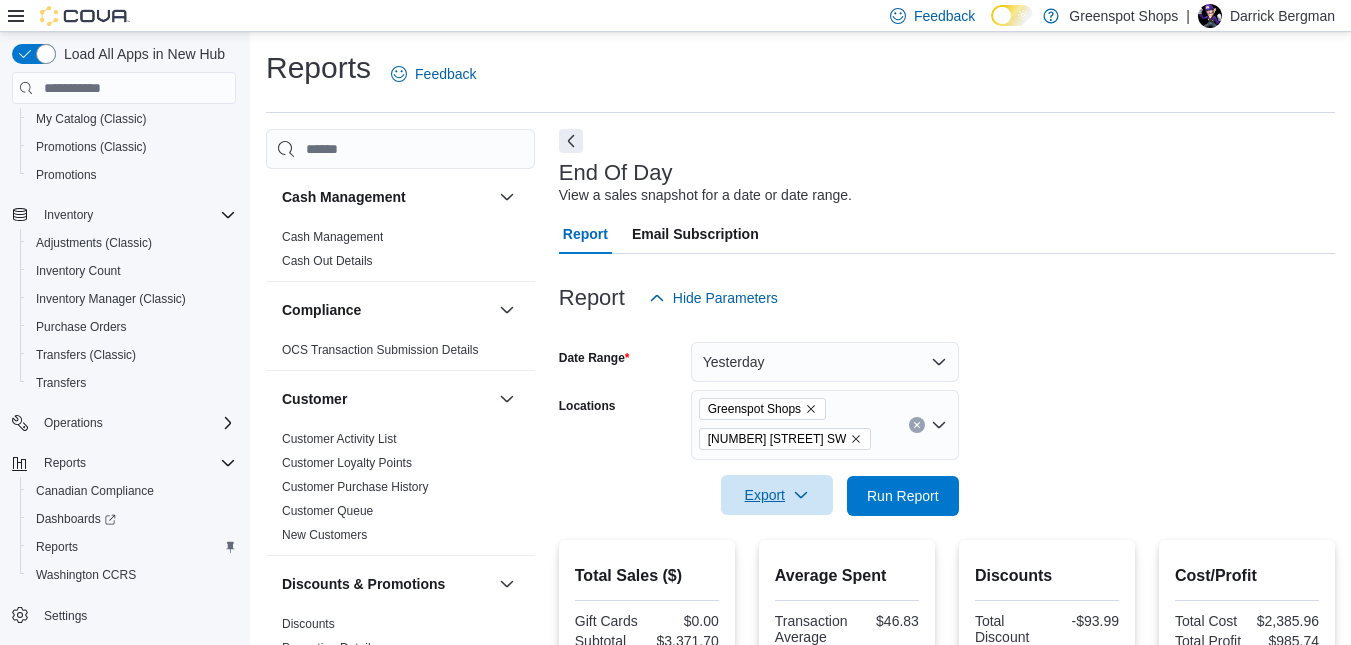 click on "Export" at bounding box center (777, 495) 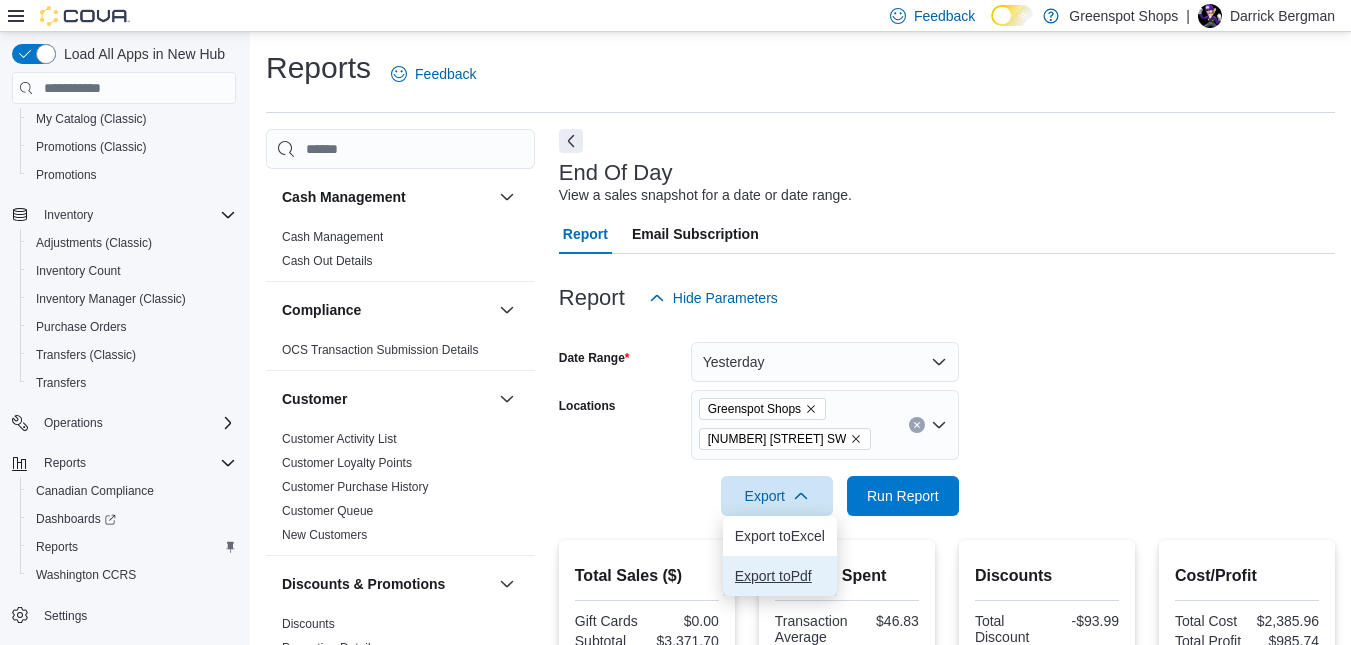click on "Export to  Pdf" at bounding box center (780, 576) 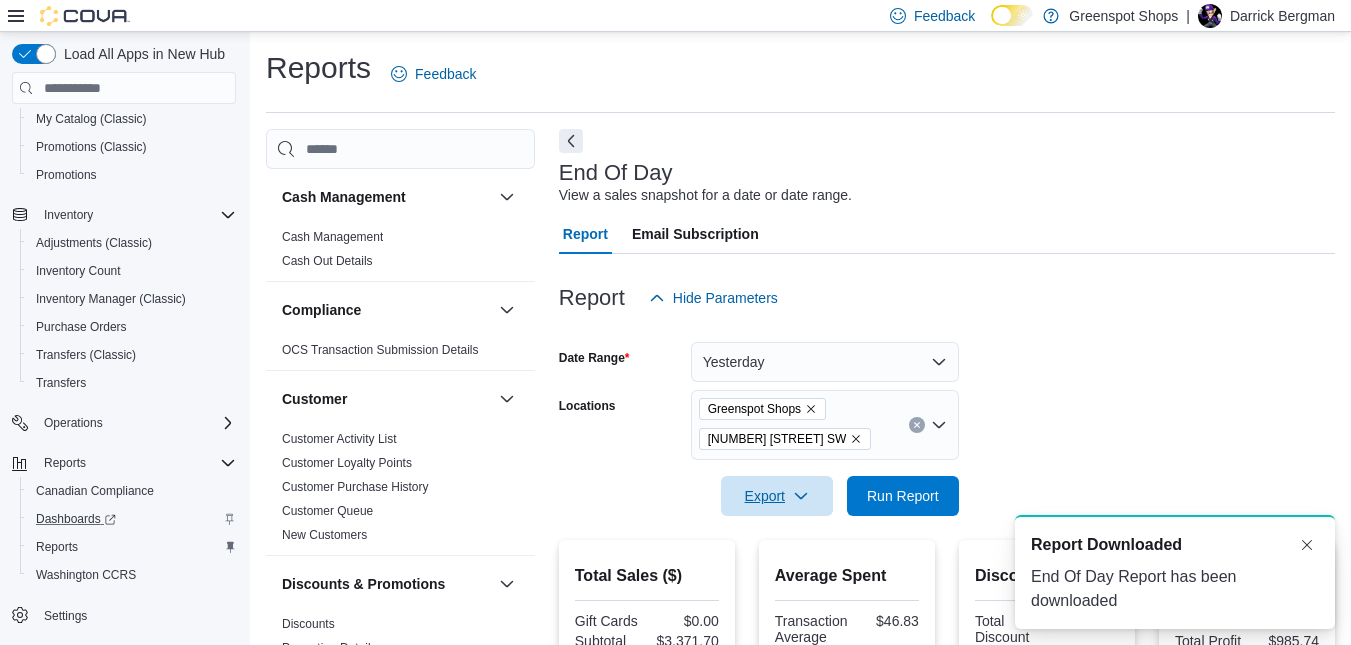 scroll, scrollTop: 387, scrollLeft: 0, axis: vertical 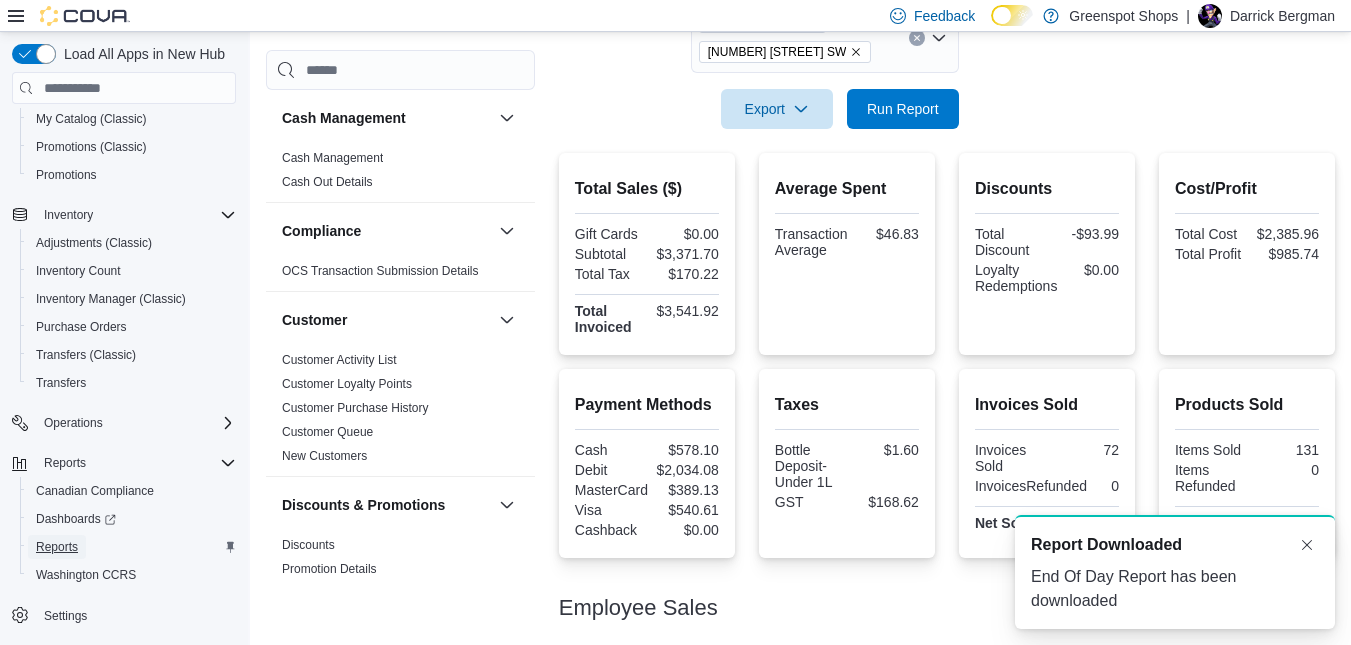 click on "Reports" at bounding box center (57, 547) 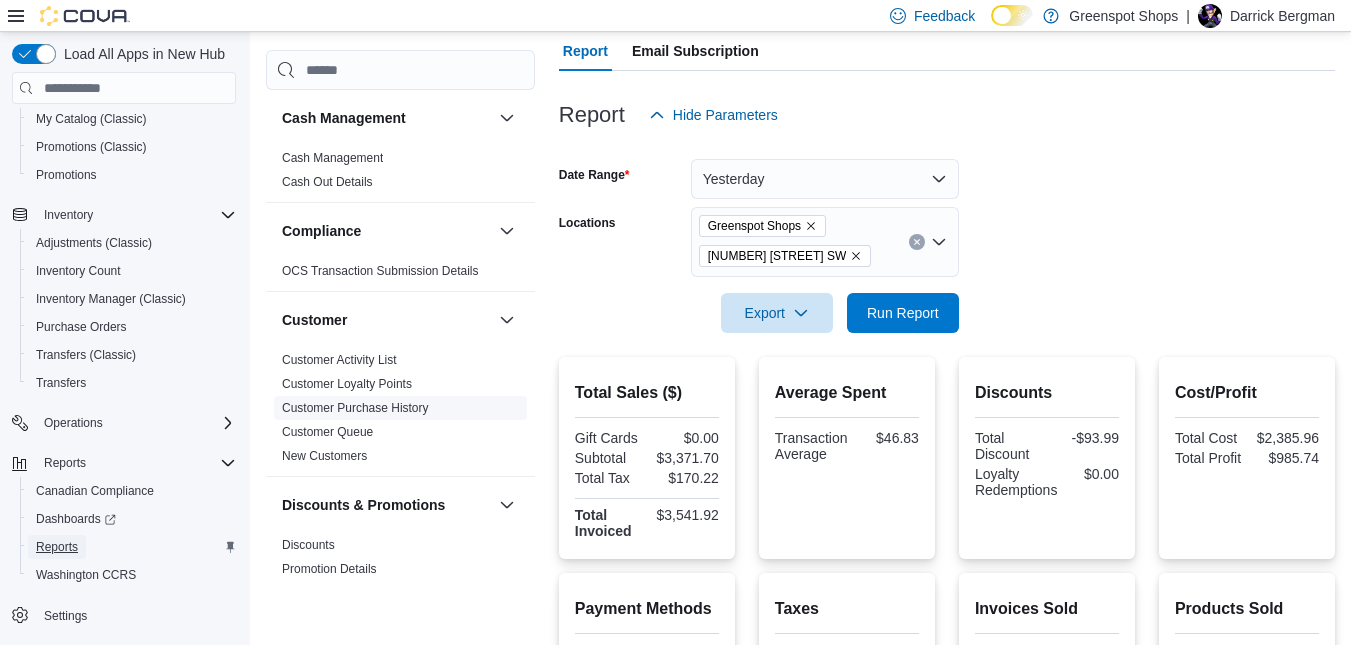 scroll, scrollTop: 184, scrollLeft: 0, axis: vertical 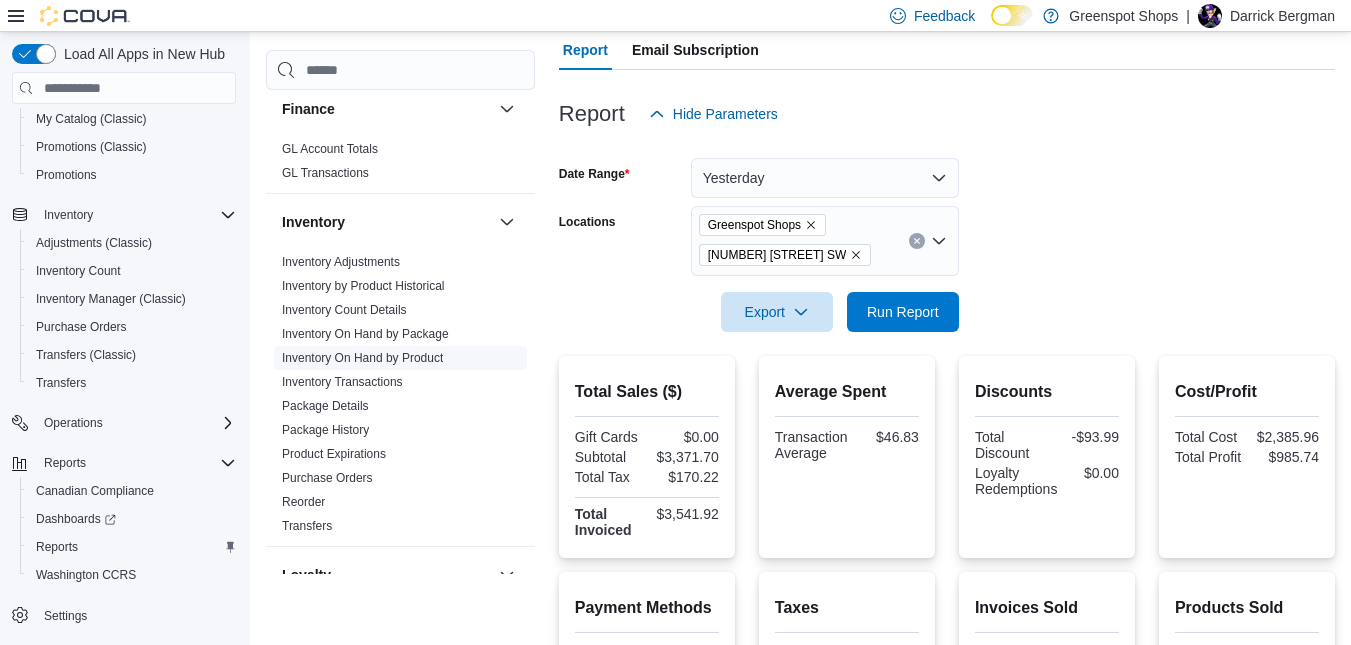 click on "Inventory On Hand by Product" at bounding box center [362, 358] 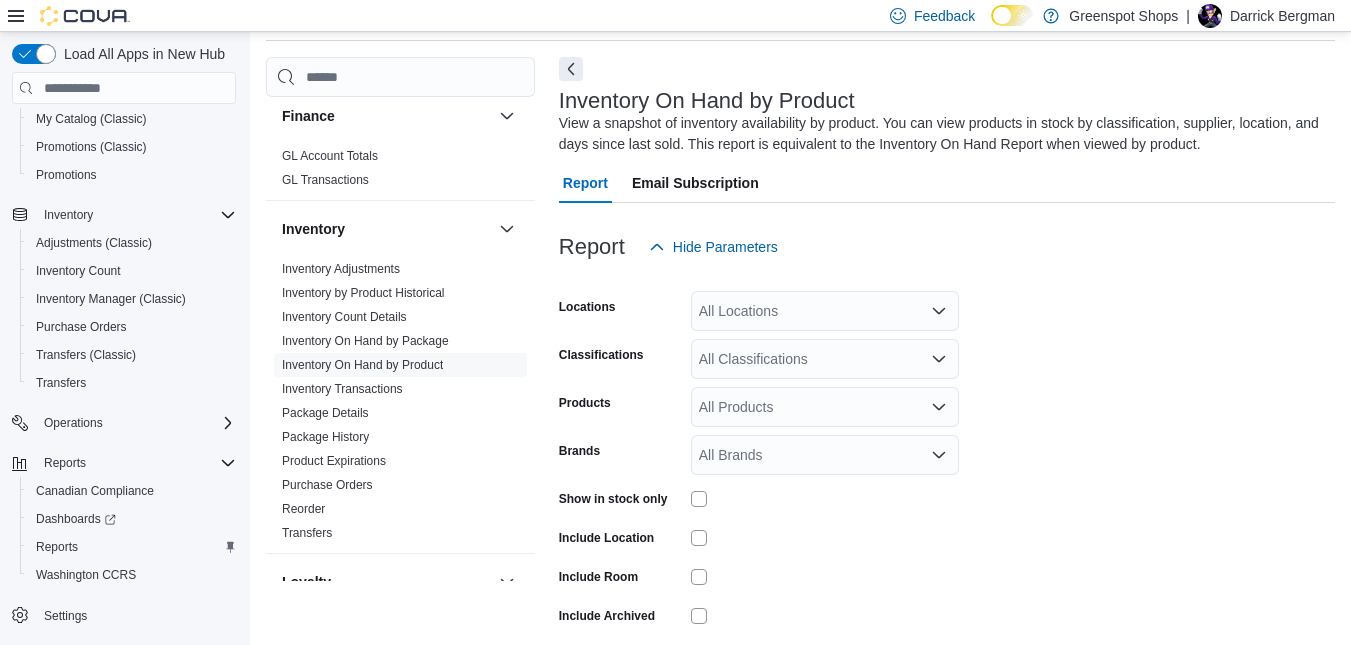 scroll, scrollTop: 67, scrollLeft: 0, axis: vertical 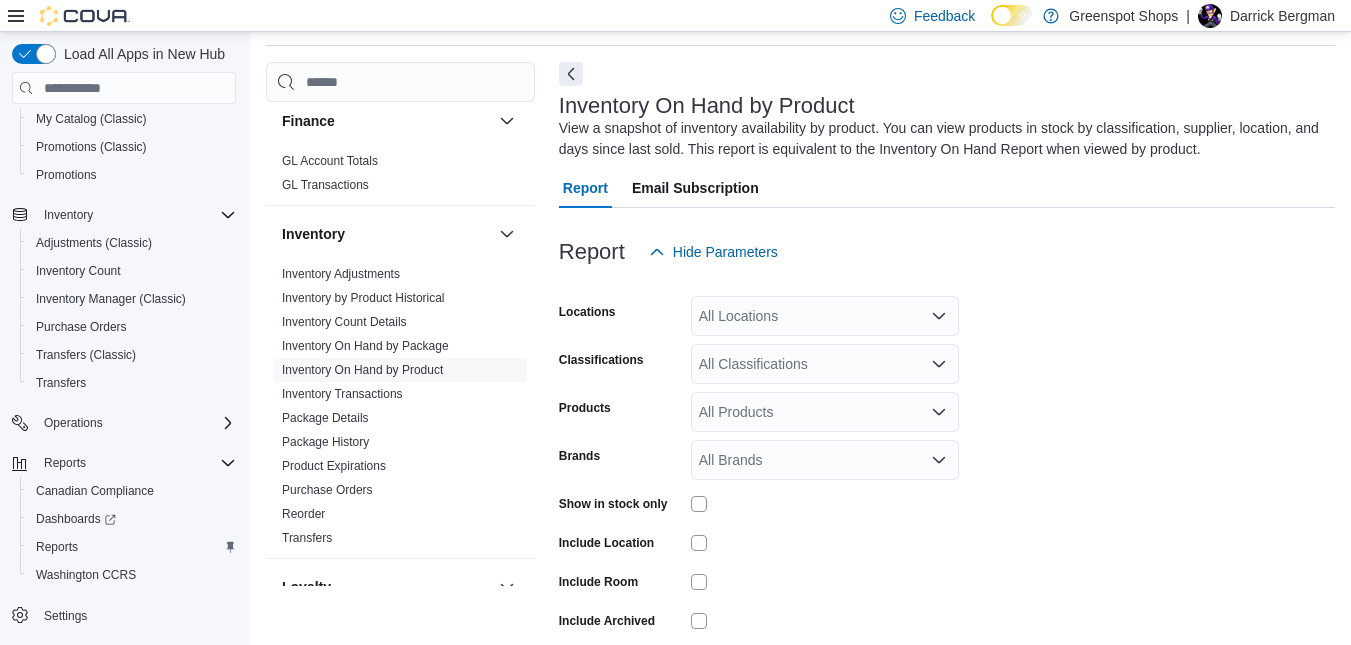 click on "All Locations" at bounding box center (825, 316) 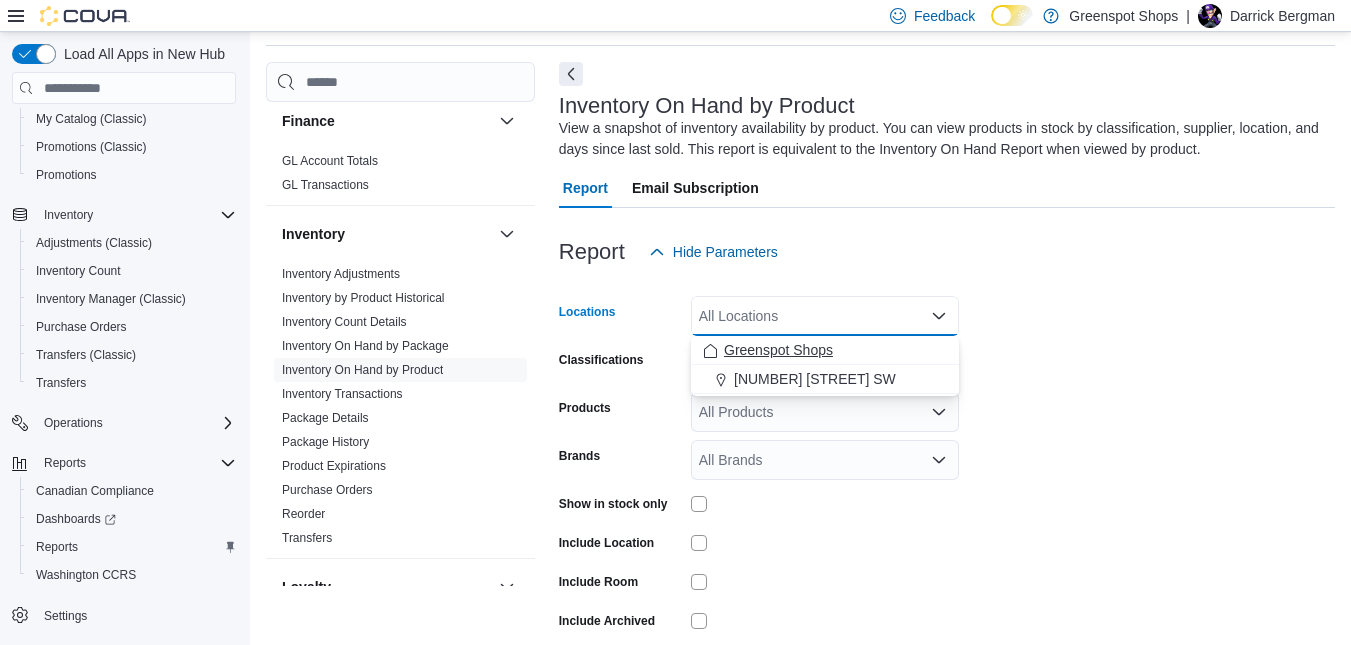 click on "Greenspot Shops" at bounding box center [825, 350] 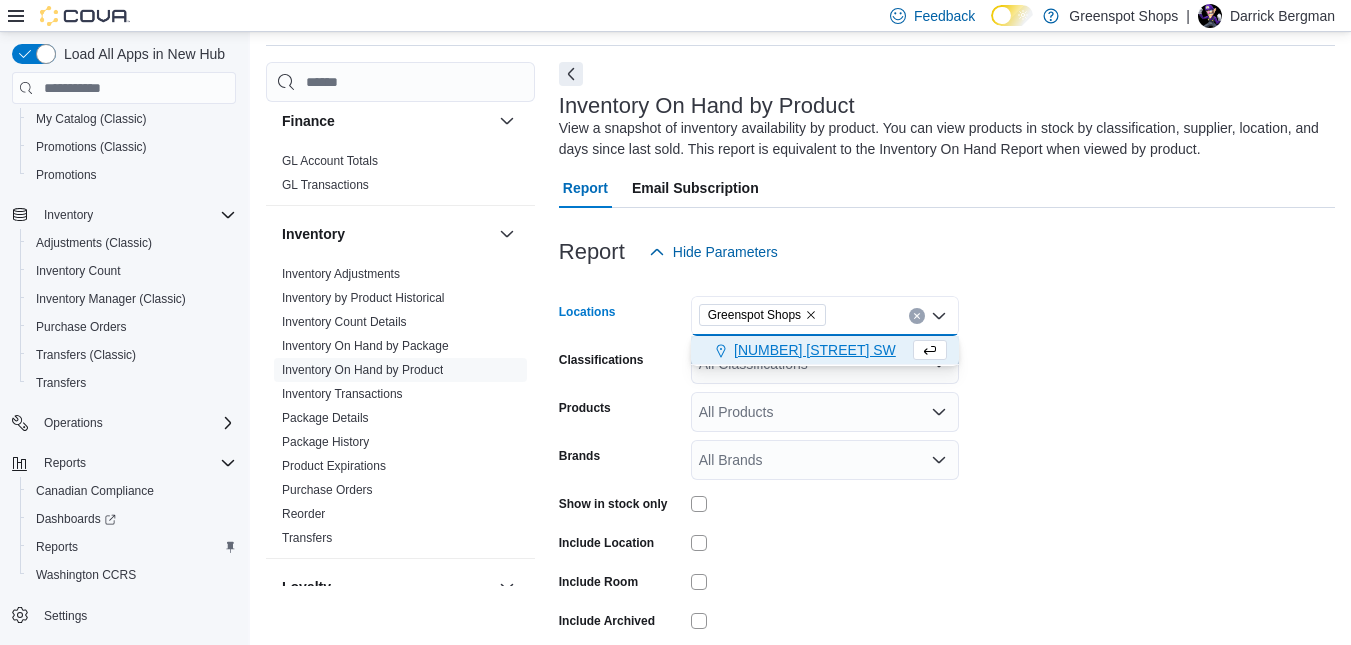 click on "[NUMBER] [STREET] SW" at bounding box center [815, 350] 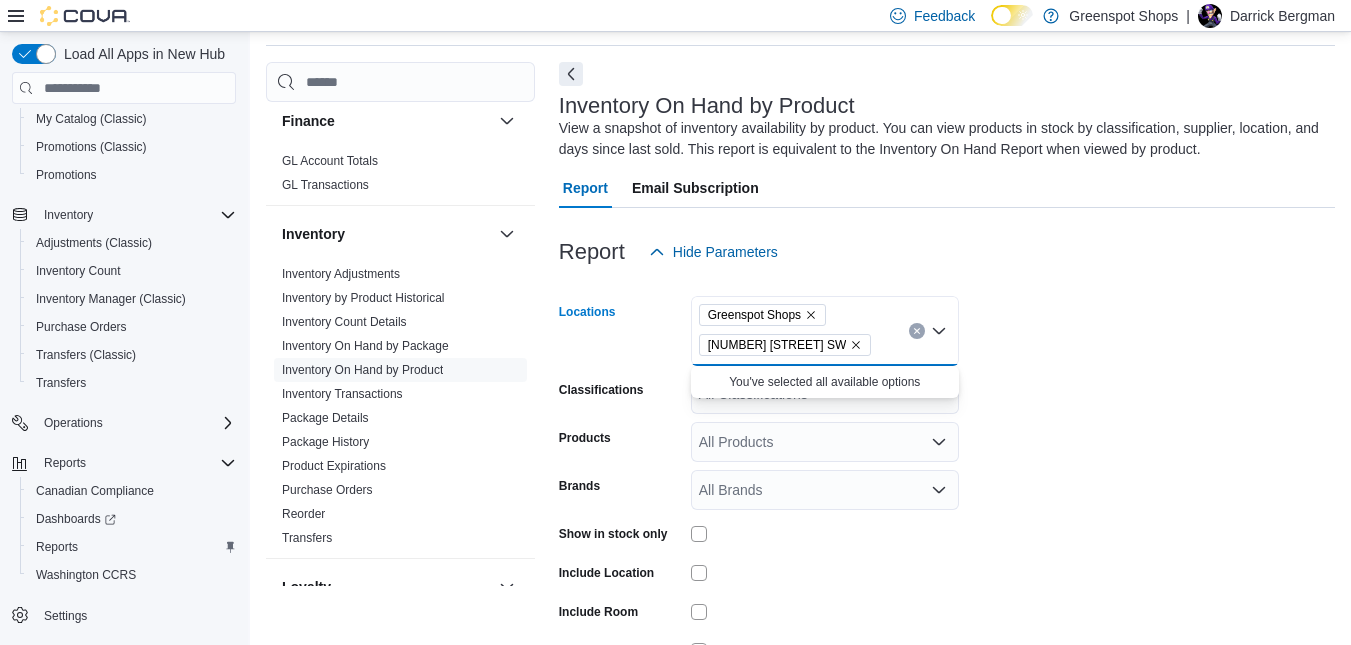 click on "Locations Greenspot Shops [NUMBER] [STREET] SW Combo box. Selected. Greenspot Shops, [NUMBER] [STREET] SW. Press Backspace to delete [NUMBER] [STREET] SW. Combo box input. All Locations. Type some text or, to display a list of choices, press Down Arrow. To exit the list of choices, press Escape. Classifications All Classifications Products All Products Brands All Brands Show in stock only Include Location Include Room Include Archived Export  Run Report" at bounding box center (947, 497) 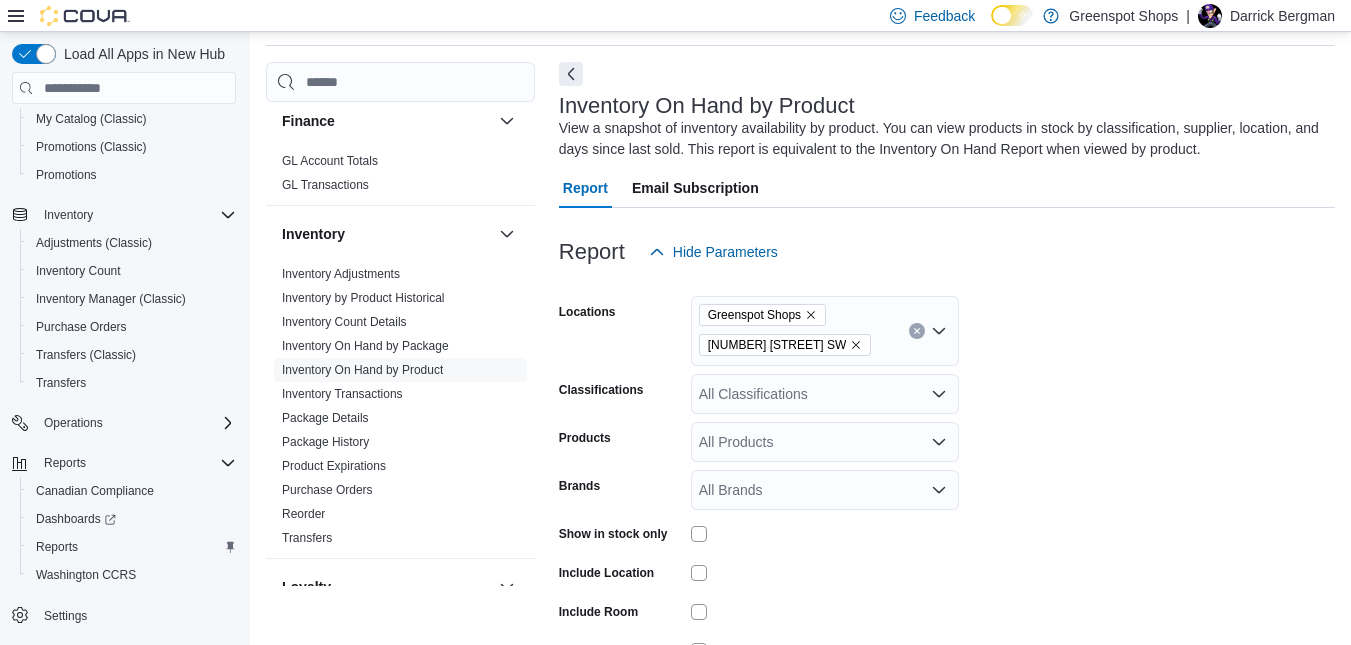 scroll, scrollTop: 184, scrollLeft: 0, axis: vertical 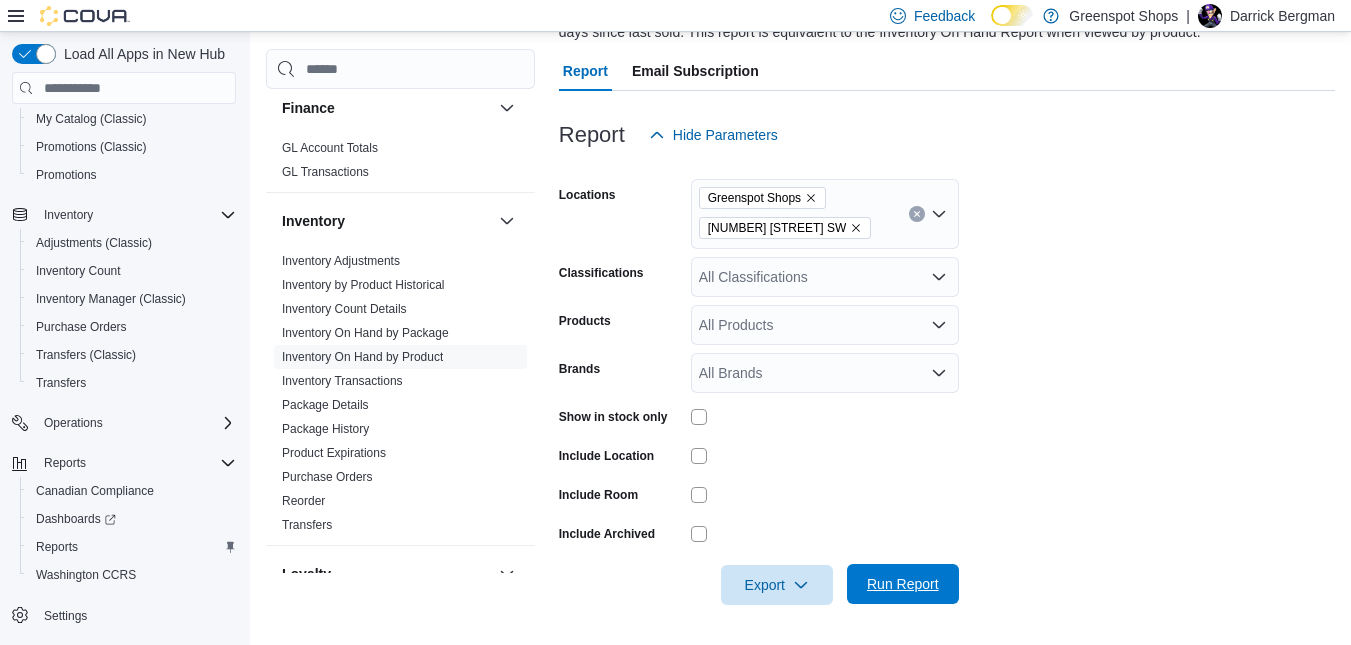 click on "Run Report" at bounding box center (903, 584) 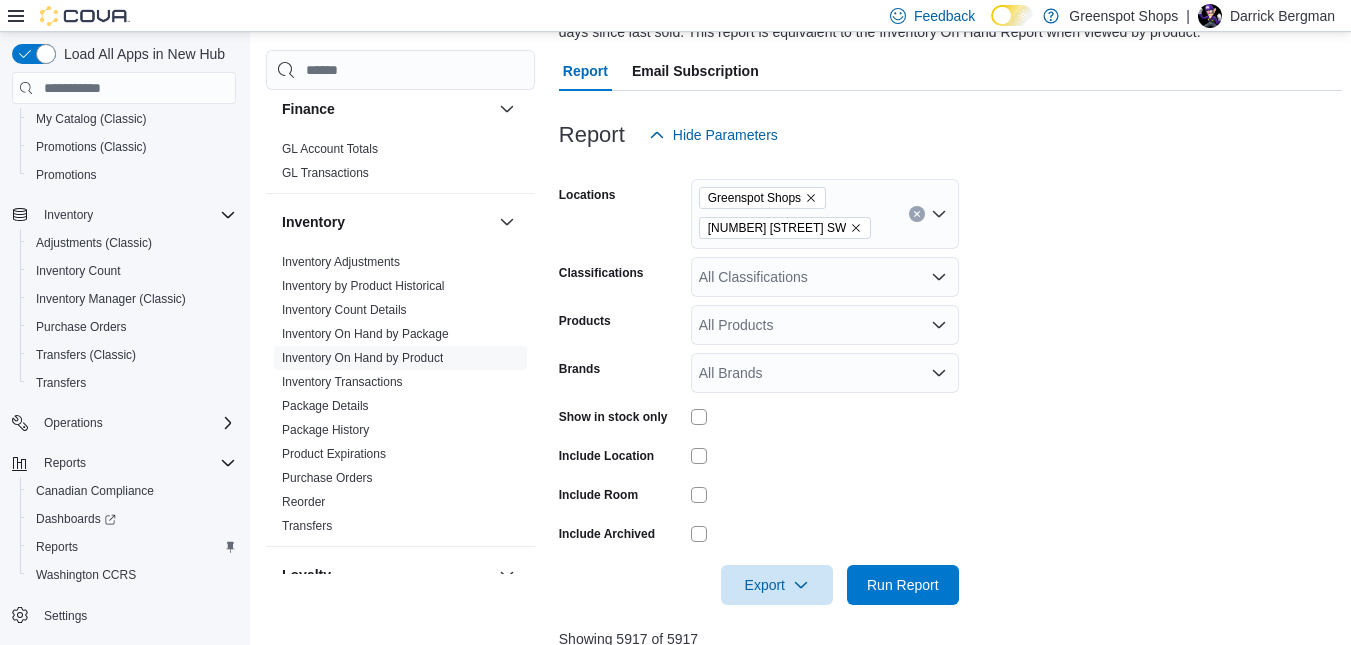 scroll, scrollTop: 695, scrollLeft: 0, axis: vertical 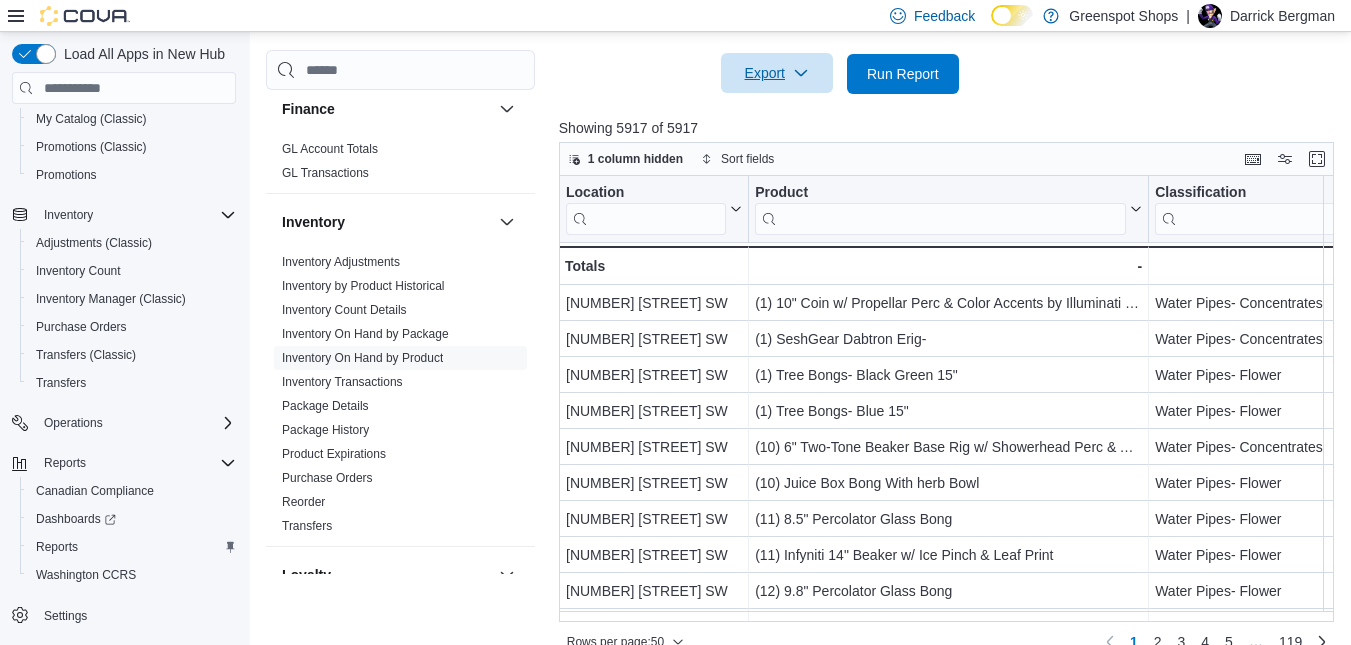 click 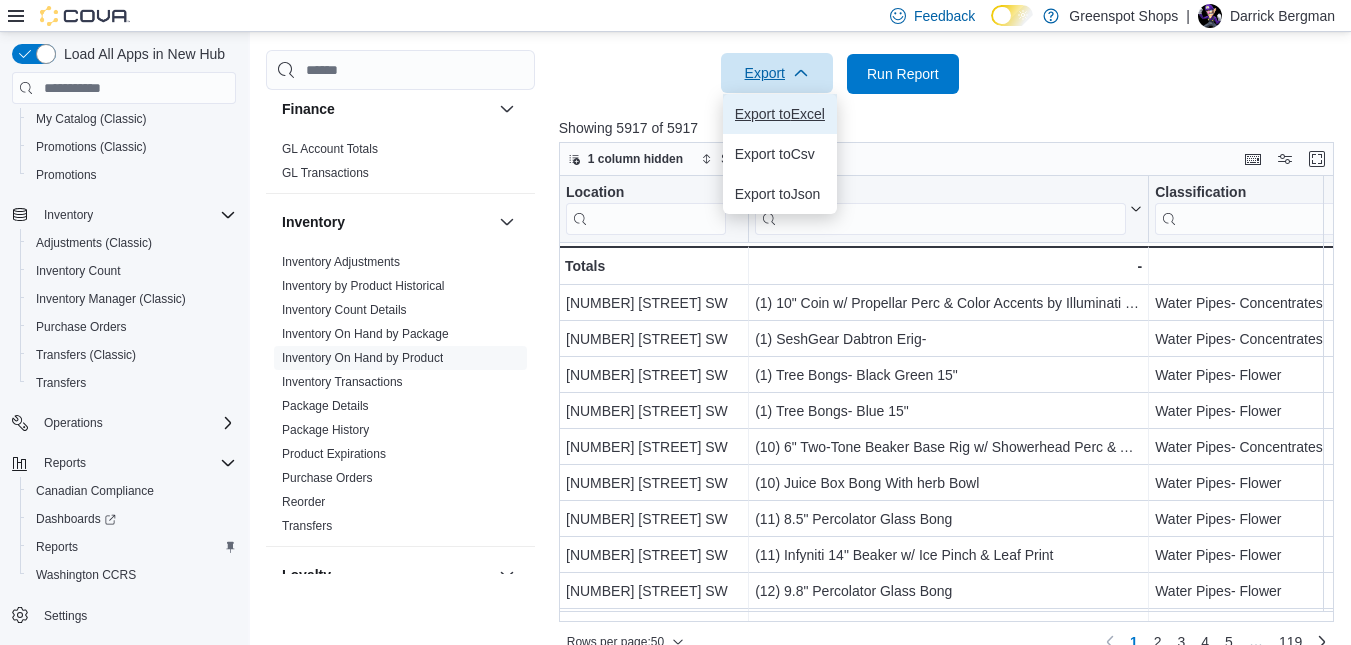 click on "Export to  Excel" at bounding box center [780, 114] 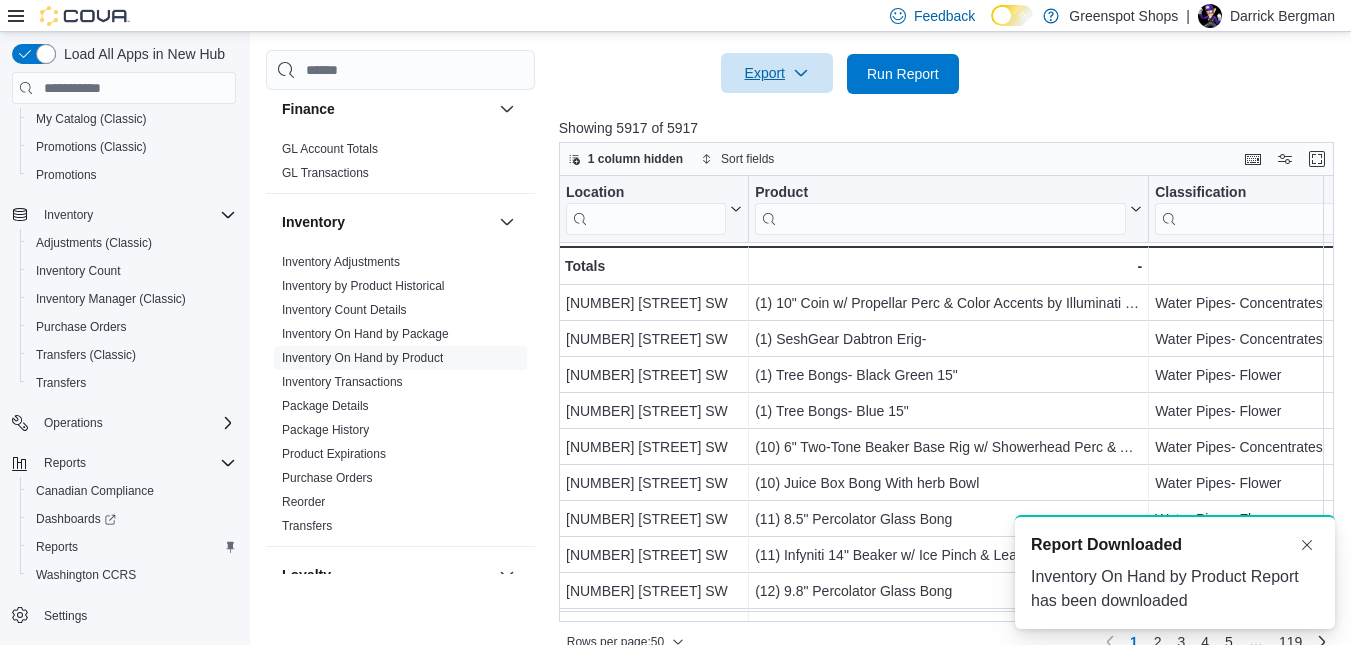 scroll, scrollTop: 0, scrollLeft: 0, axis: both 